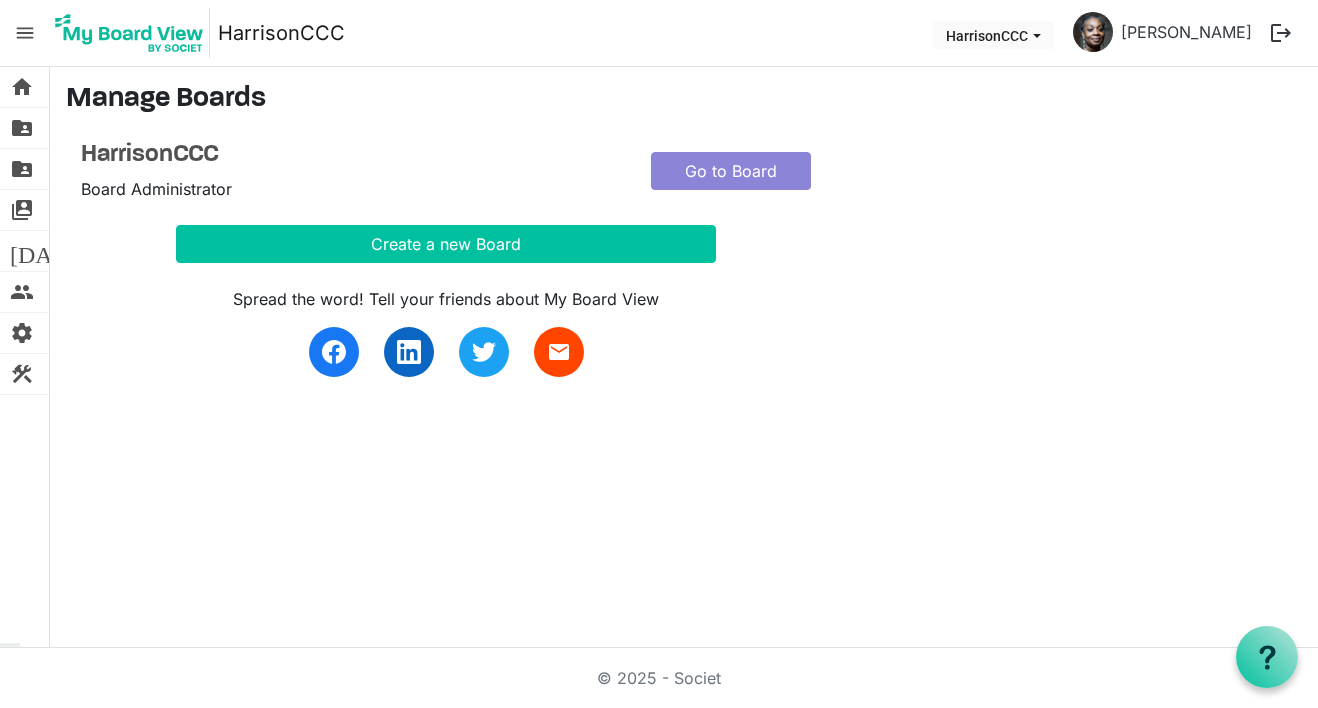scroll, scrollTop: 0, scrollLeft: 0, axis: both 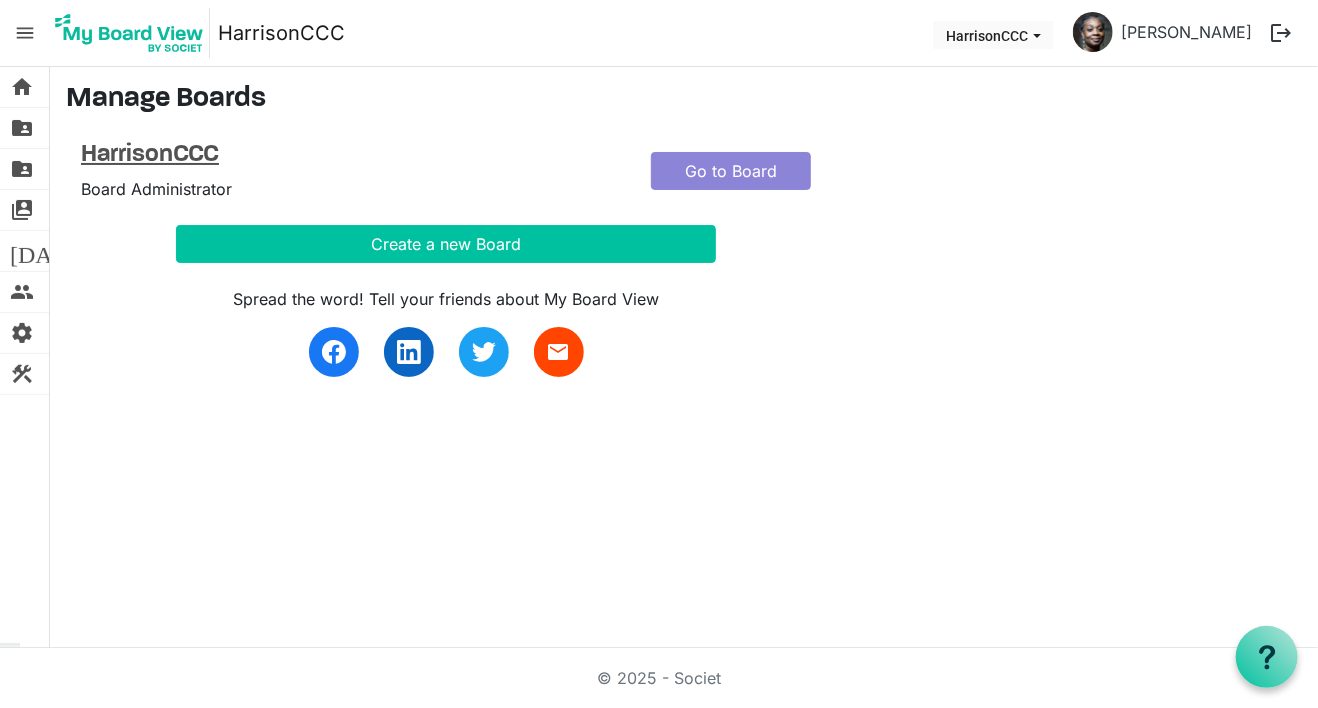 click on "HarrisonCCC" at bounding box center [351, 155] 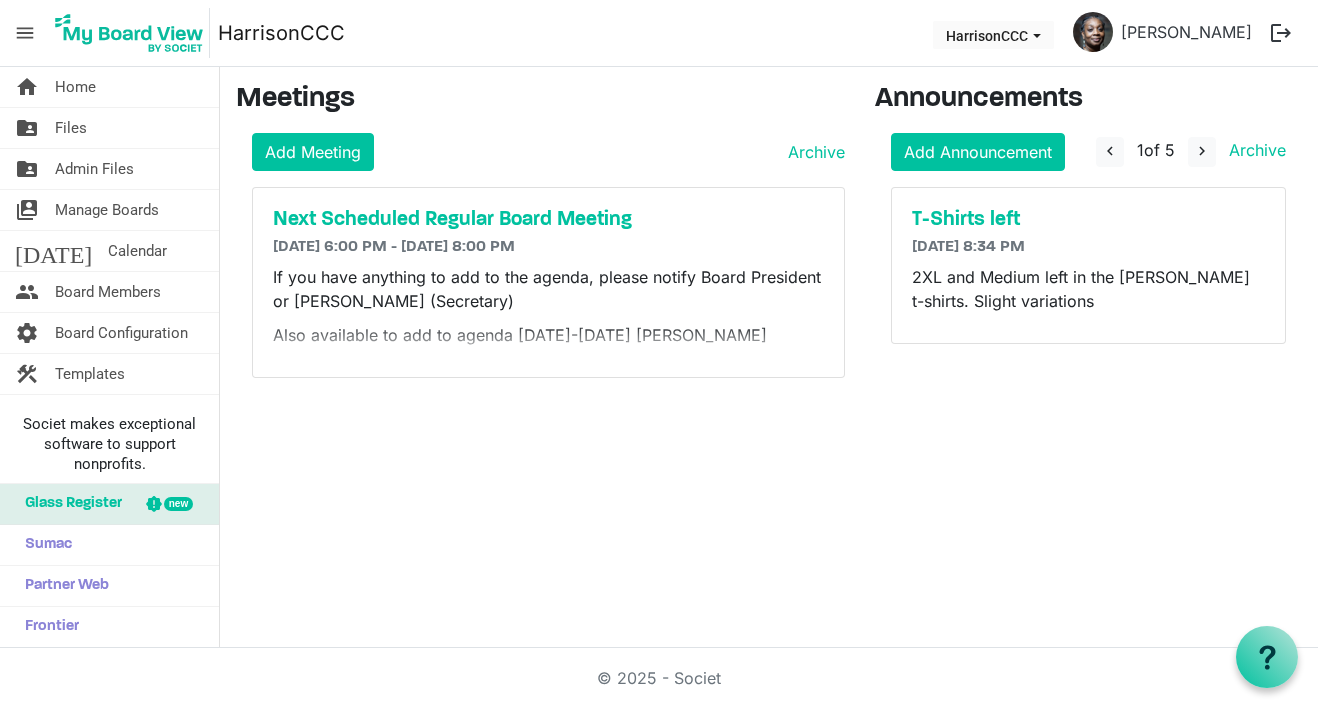 scroll, scrollTop: 0, scrollLeft: 0, axis: both 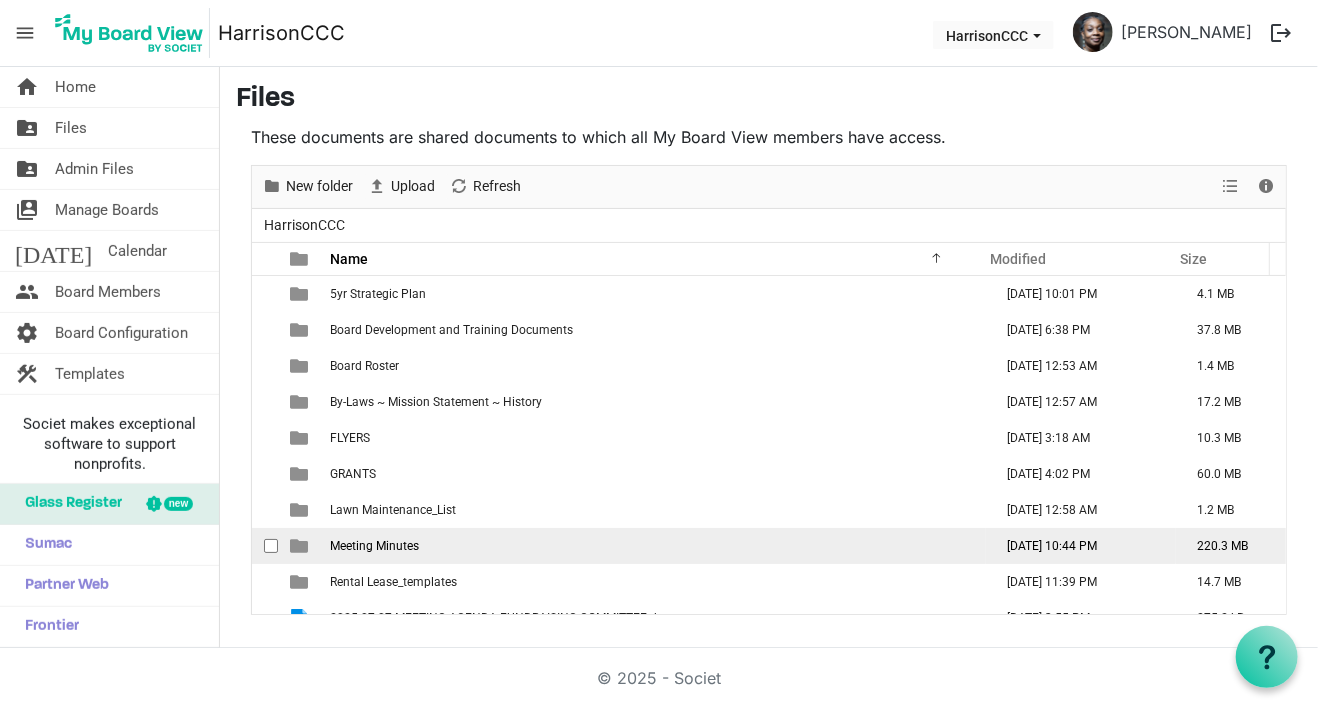 click on "Meeting Minutes" at bounding box center (374, 546) 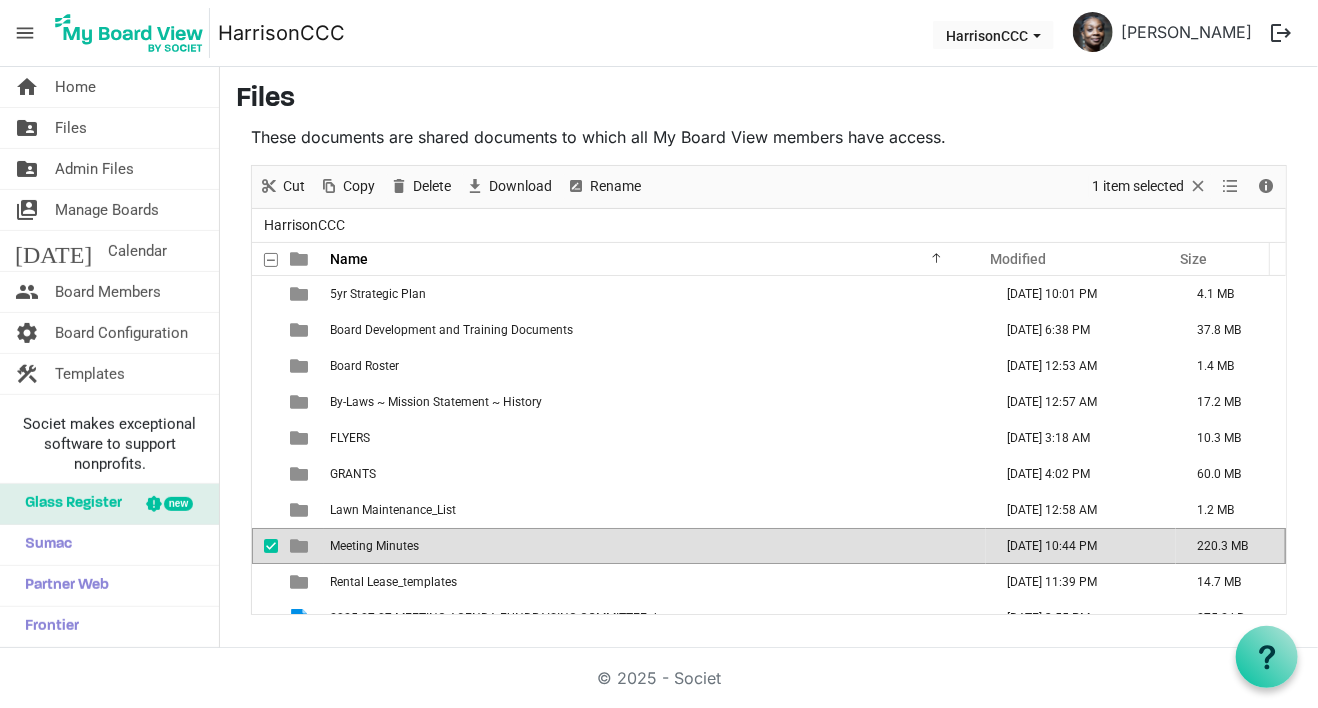 click on "Meeting Minutes" at bounding box center [374, 546] 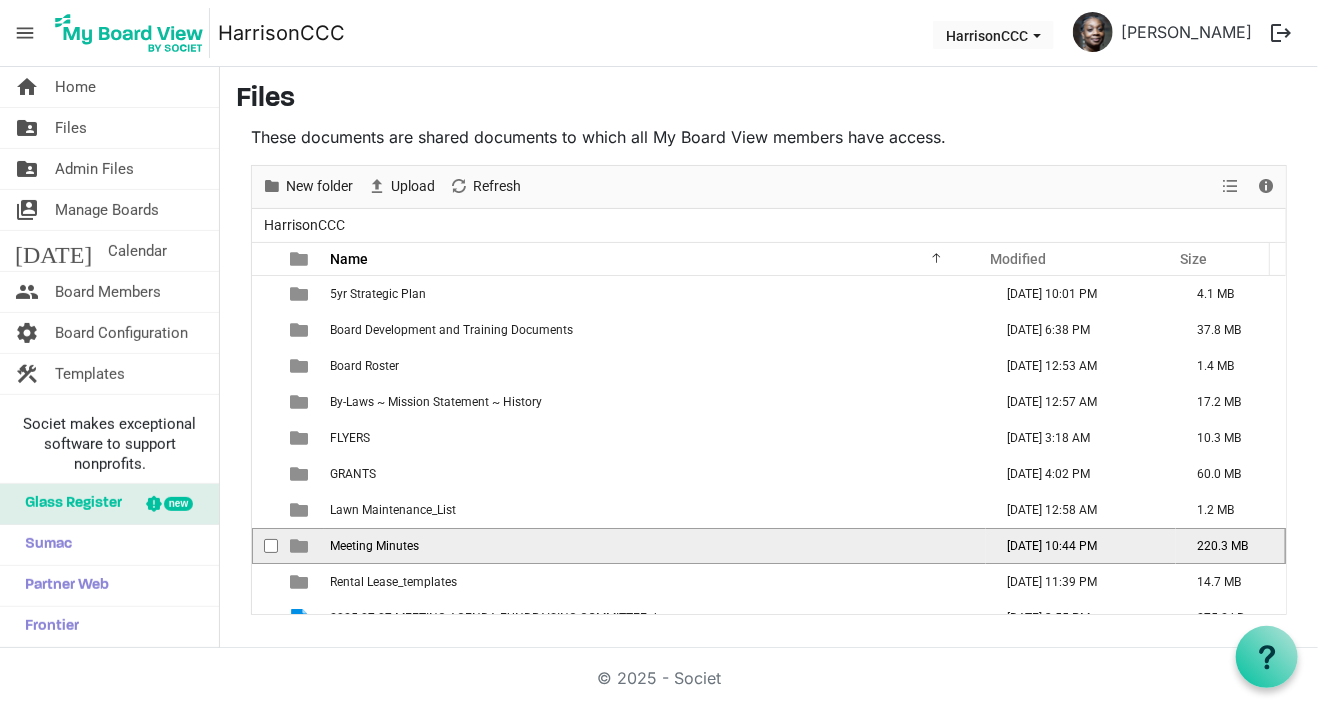 click on "Meeting Minutes" at bounding box center (374, 546) 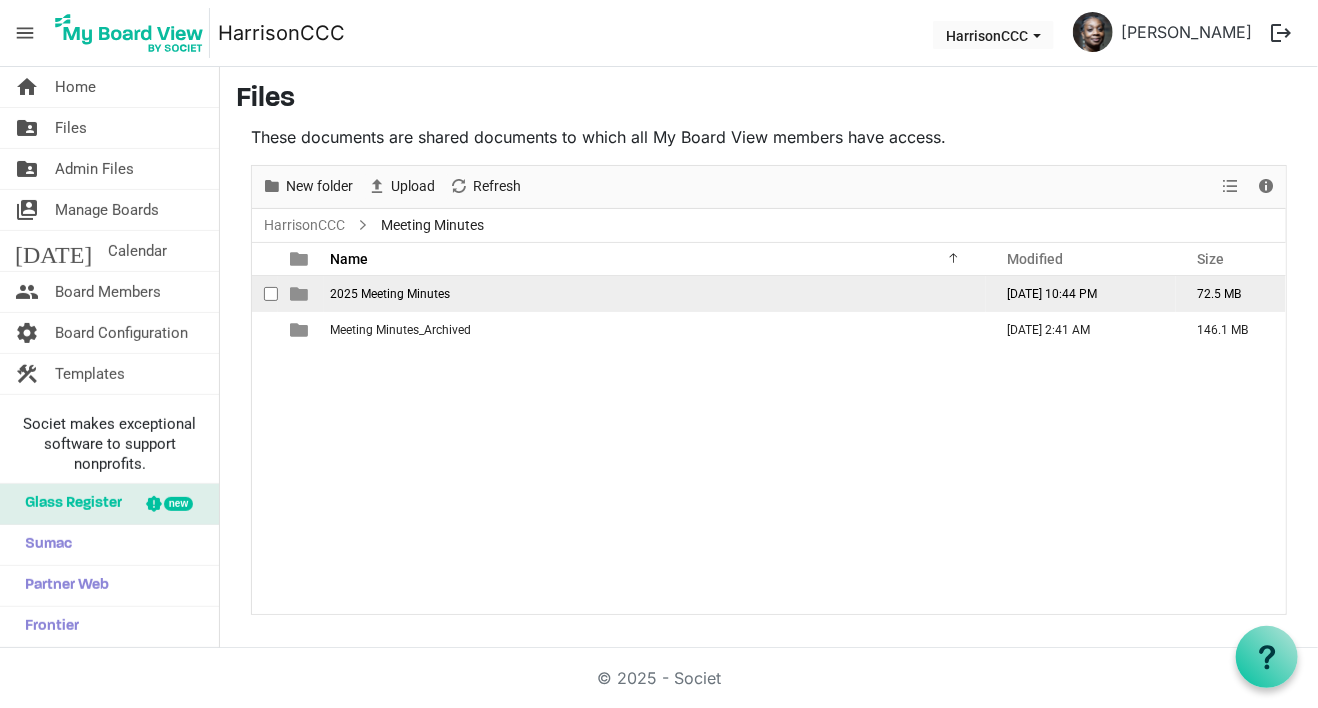 click on "2025 Meeting Minutes" at bounding box center [655, 294] 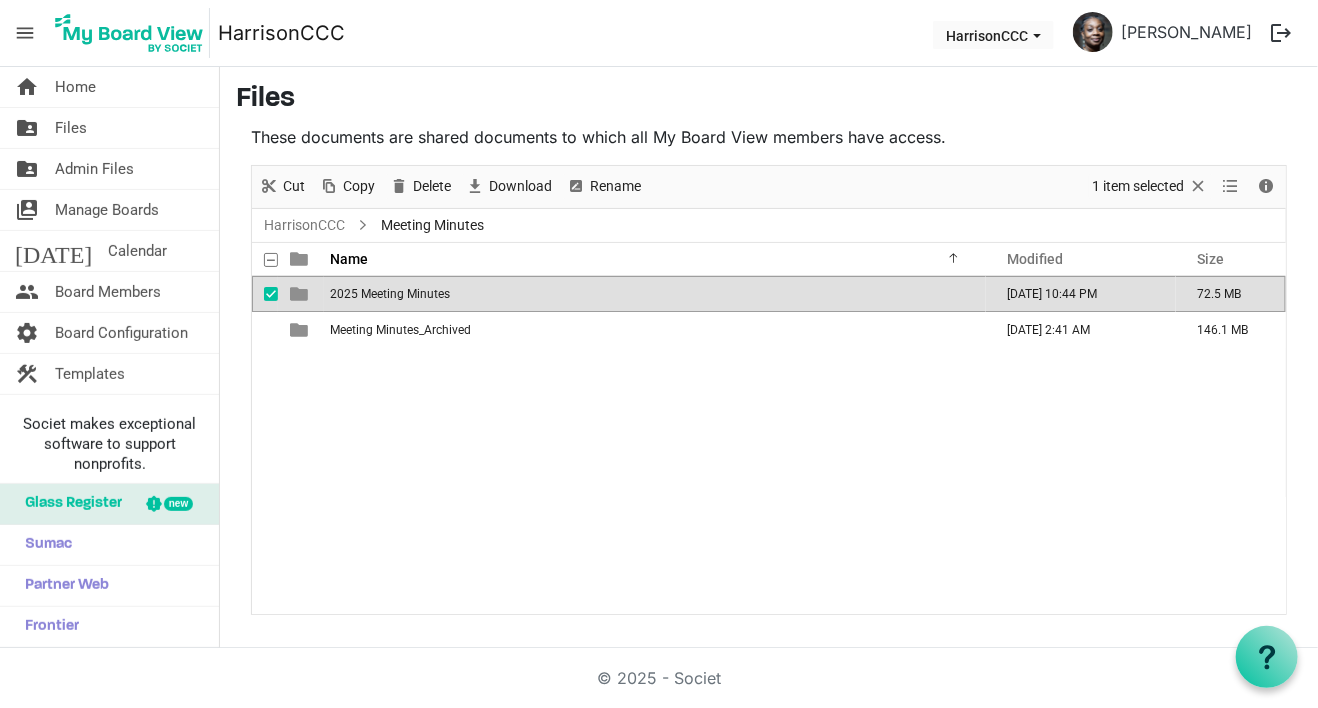 click on "2025 Meeting Minutes" at bounding box center [655, 294] 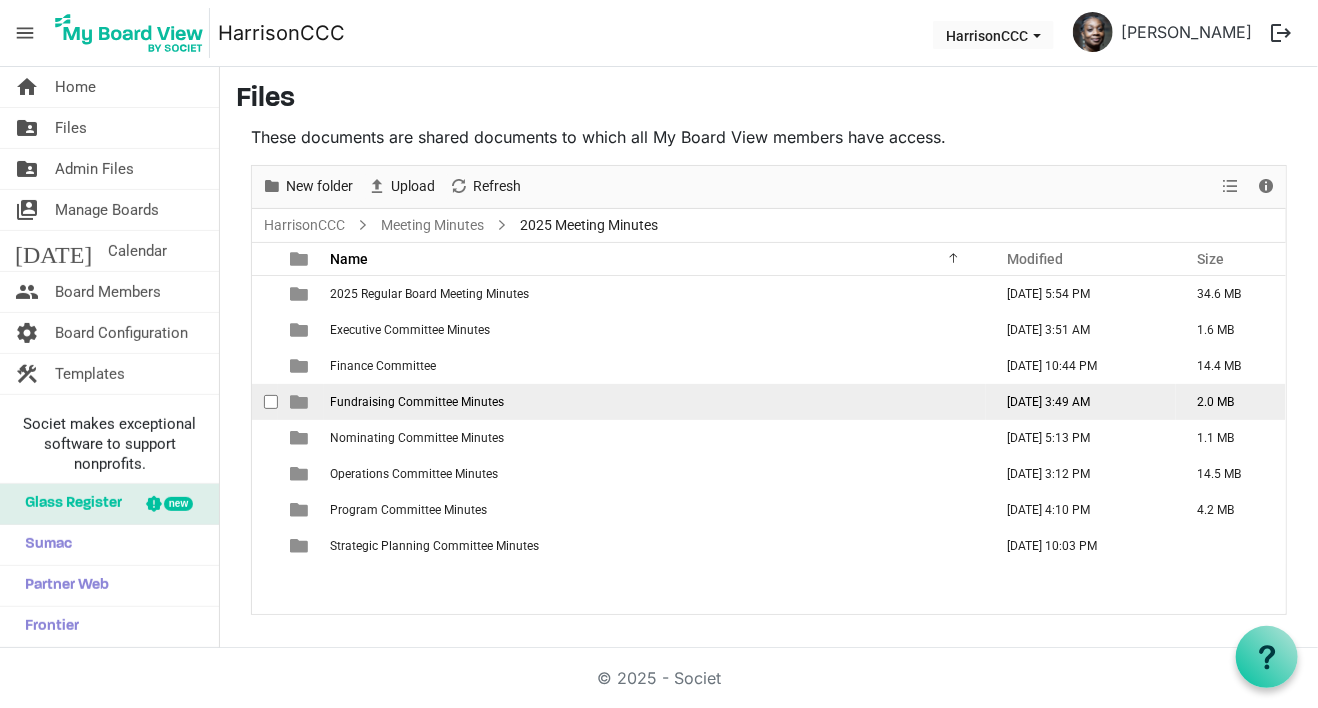 click on "Fundraising Committee Minutes" at bounding box center [417, 402] 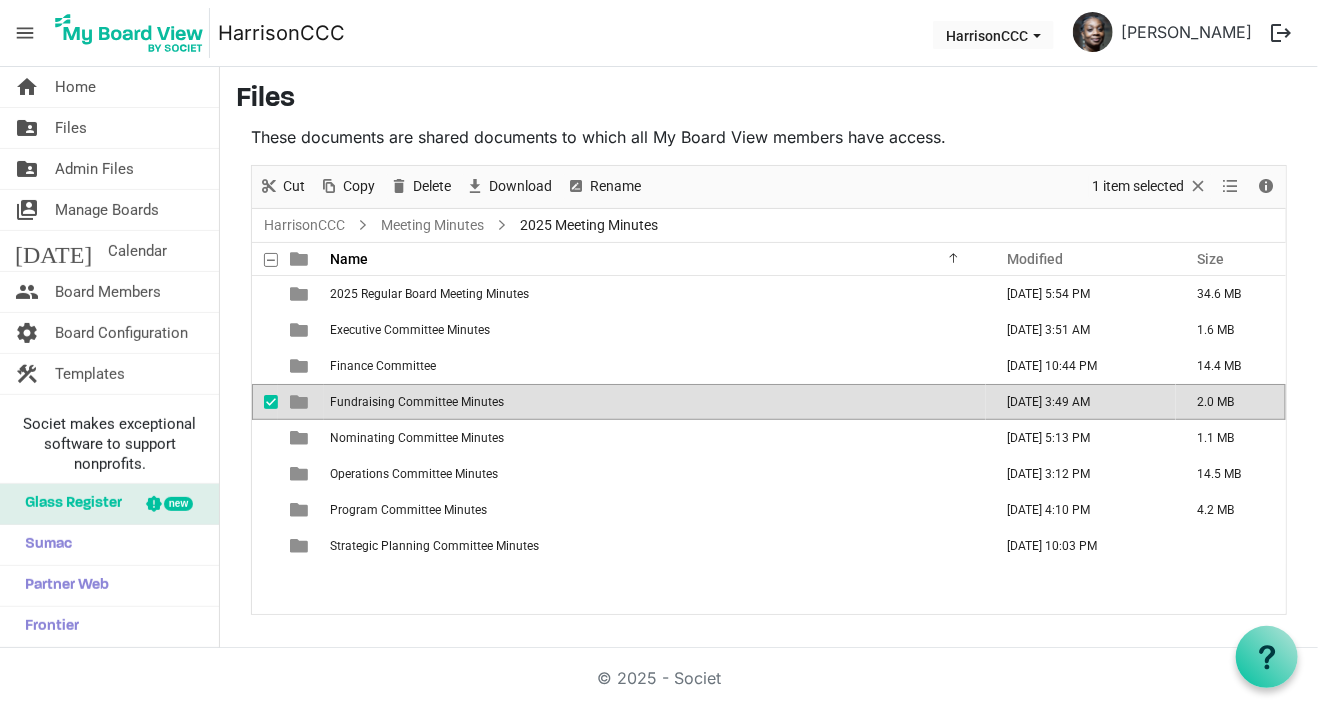 click on "Fundraising Committee Minutes" at bounding box center [417, 402] 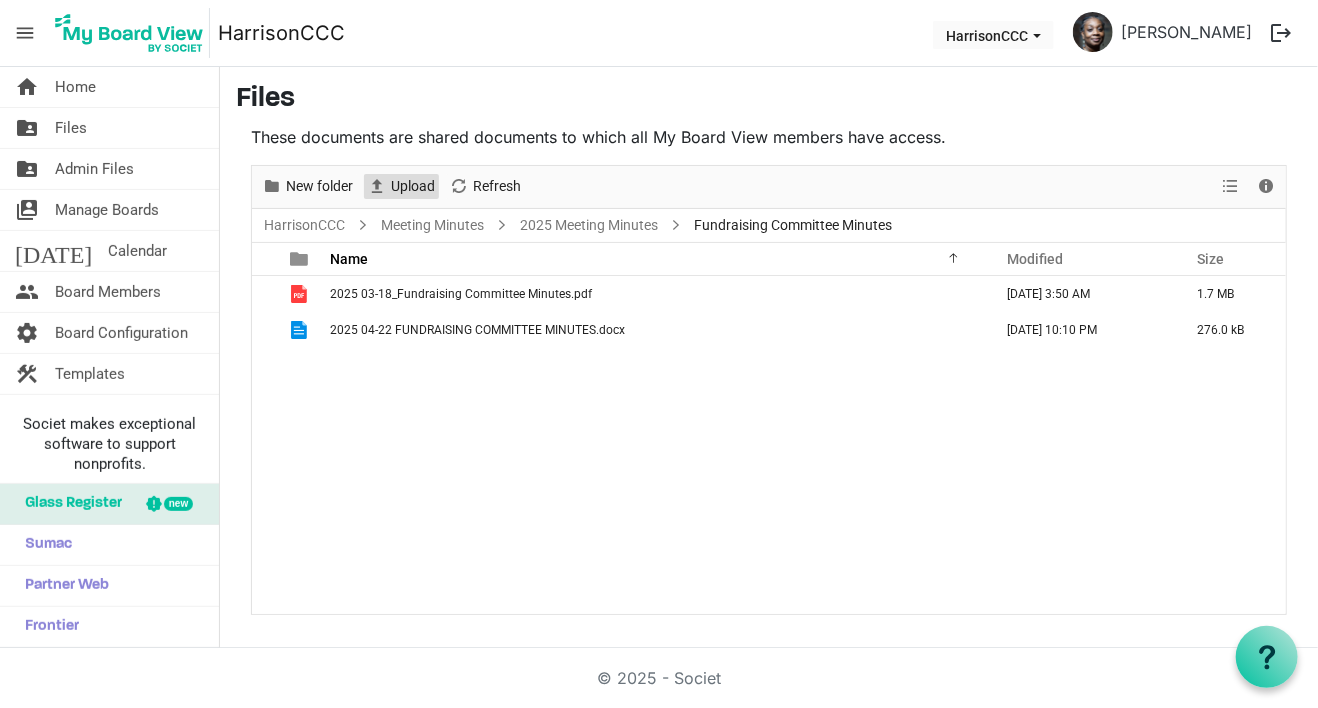 click at bounding box center (377, 186) 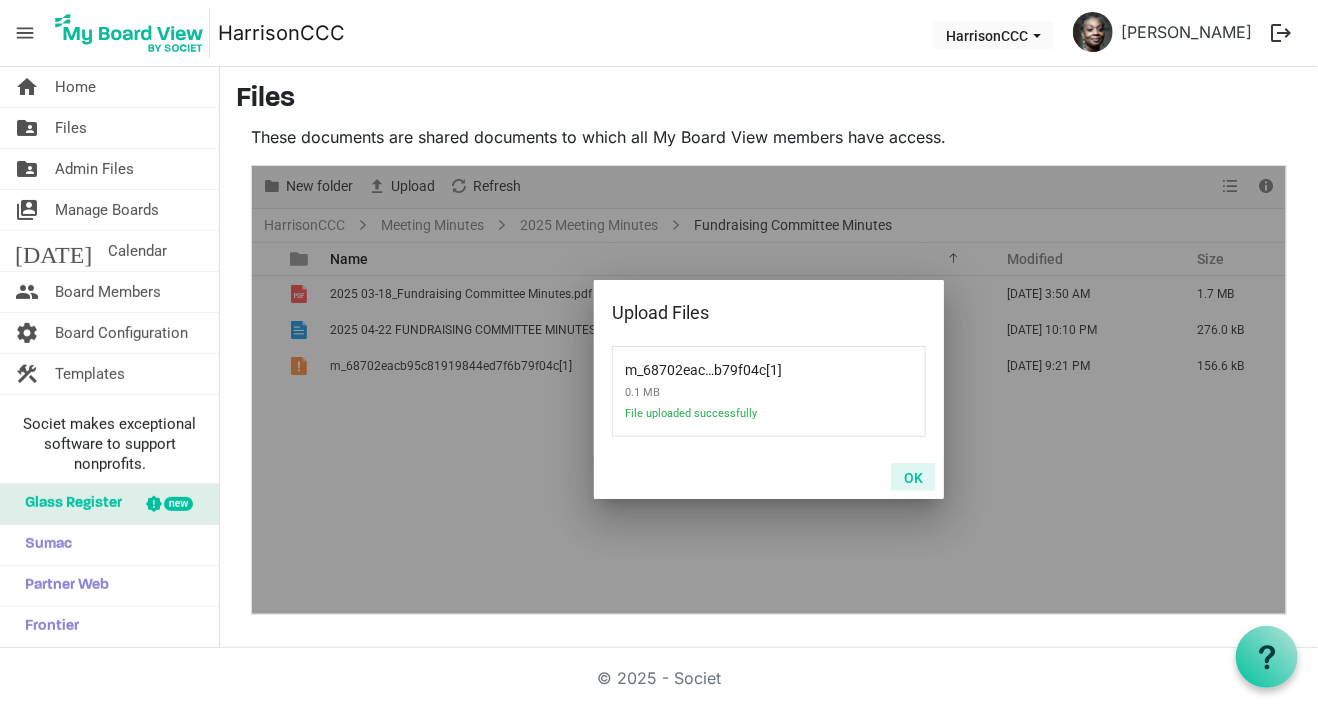 click on "OK" at bounding box center (913, 477) 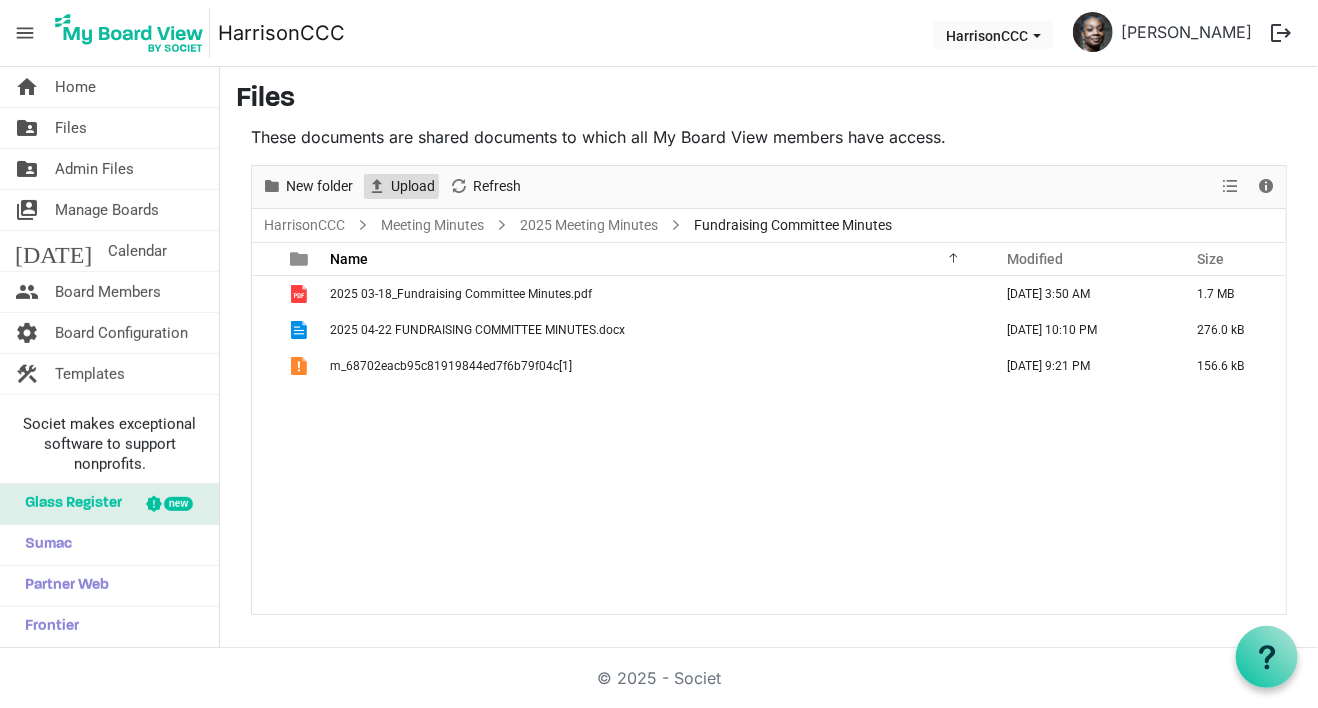 click on "Upload" at bounding box center (413, 186) 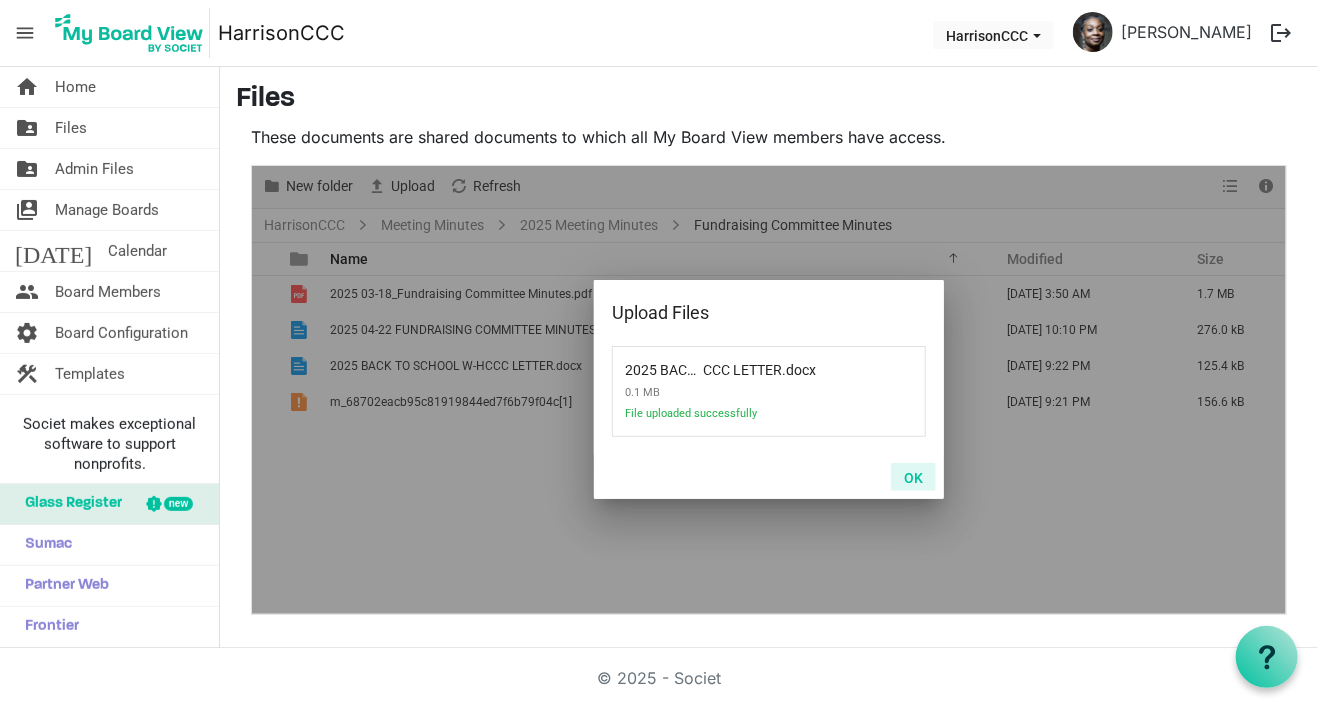 click on "OK" at bounding box center [913, 477] 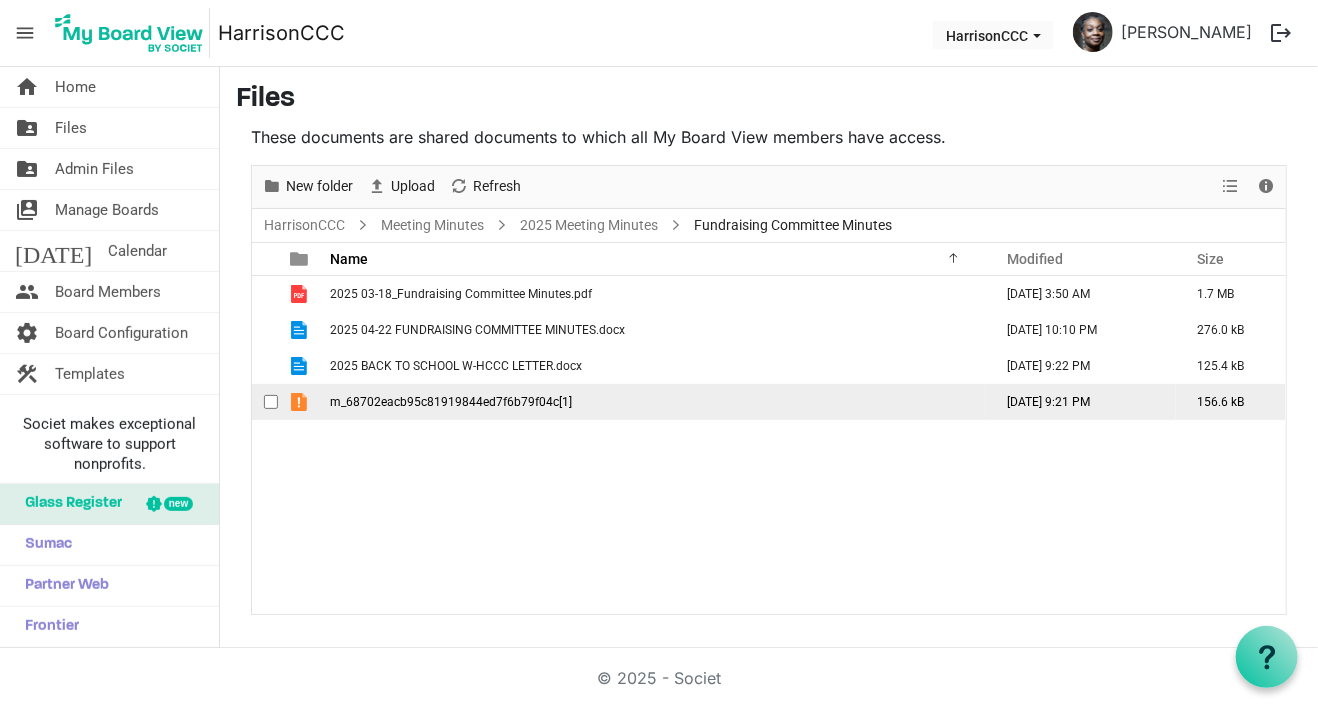 click on "m_68702eacb95c81919844ed7f6b79f04c[1]" at bounding box center [655, 402] 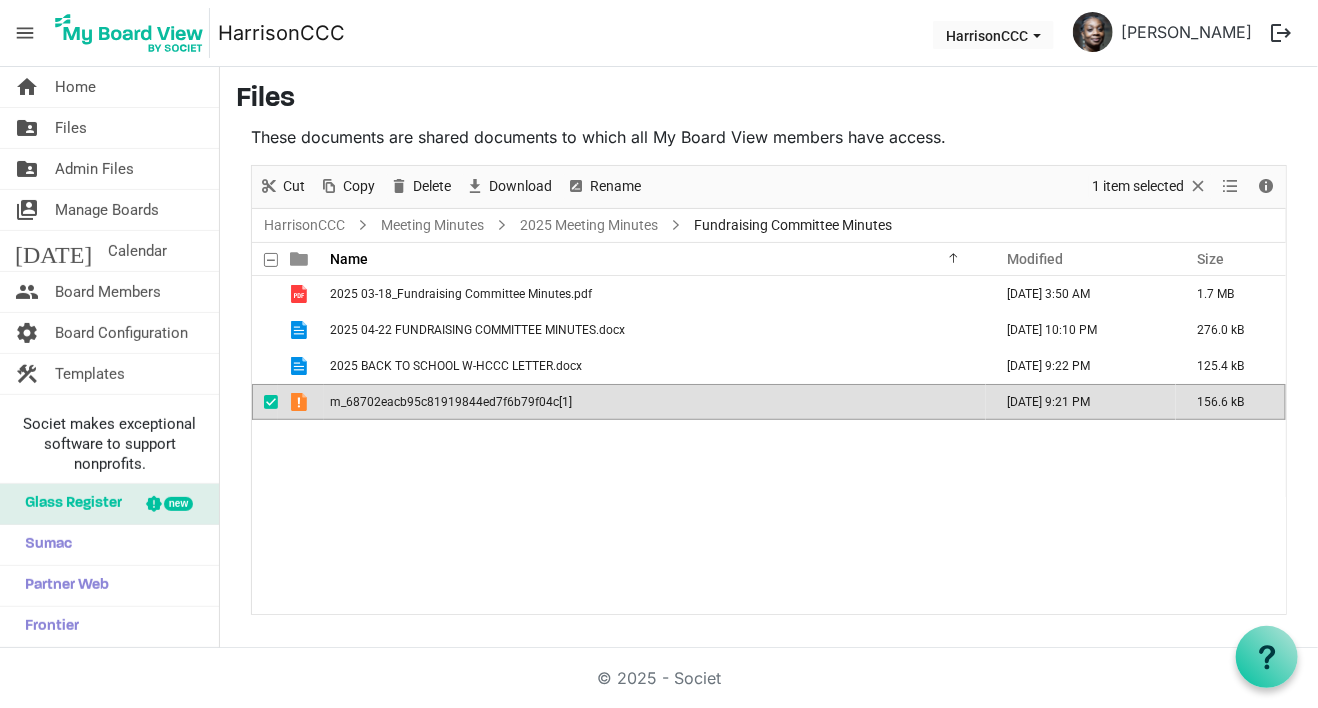 click on "m_68702eacb95c81919844ed7f6b79f04c[1]" at bounding box center (655, 402) 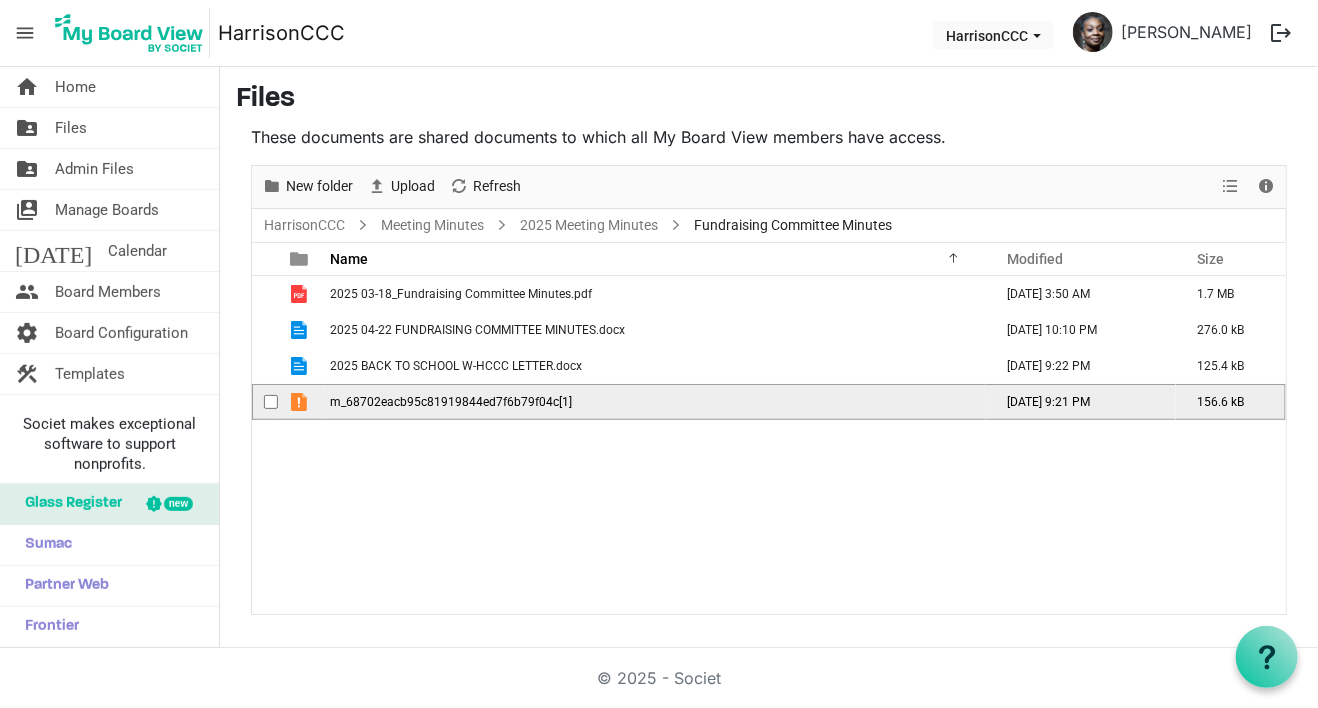 click on "m_68702eacb95c81919844ed7f6b79f04c[1]" at bounding box center (655, 402) 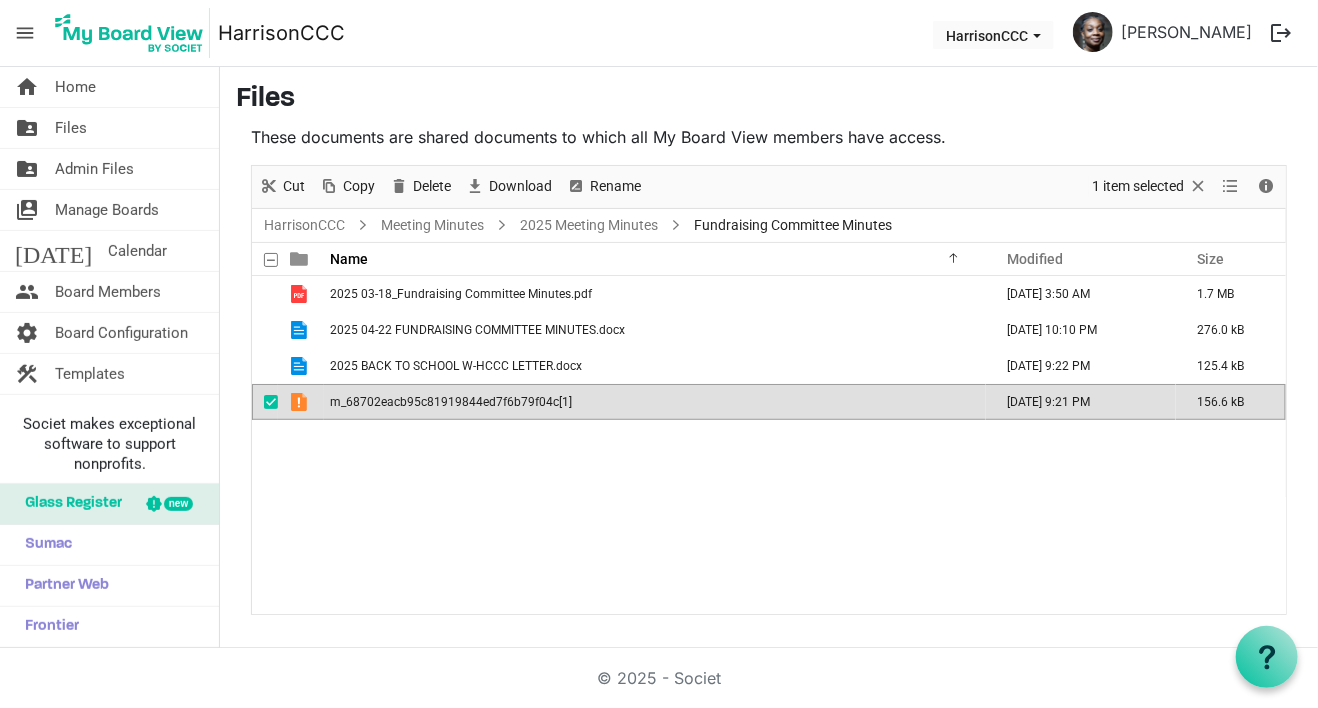click on "2025 03-18_Fundraising Committee Minutes.pdf June 24, 2025 3:50 AM 1.7 MB   2025 04-22 FUNDRAISING COMMITTEE MINUTES.docx June 02, 2025 10:10 PM 276.0 kB   2025 BACK TO SCHOOL W-HCCC LETTER.docx July 10, 2025 9:22 PM 125.4 kB   m_68702eacb95c81919844ed7f6b79f04c[1] July 10, 2025 9:21 PM 156.6 kB" at bounding box center [769, 445] 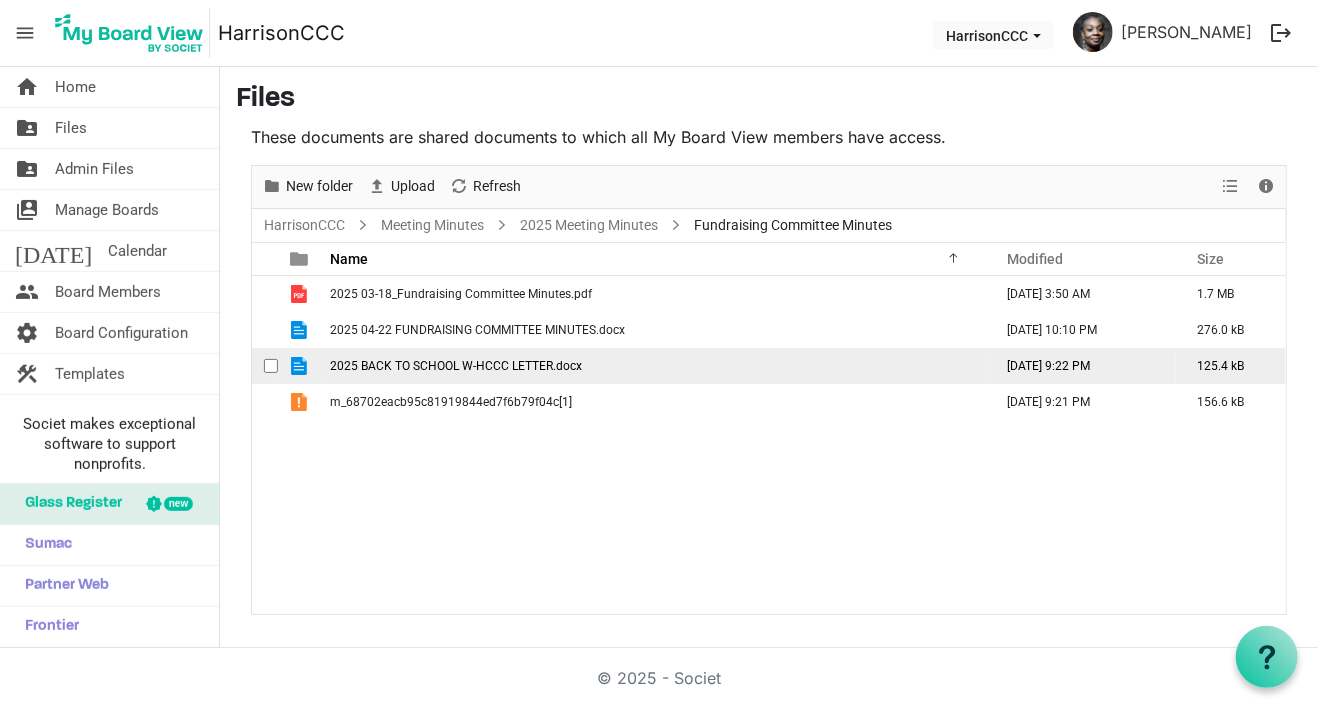 click on "2025 BACK TO SCHOOL W-HCCC LETTER.docx" at bounding box center [655, 366] 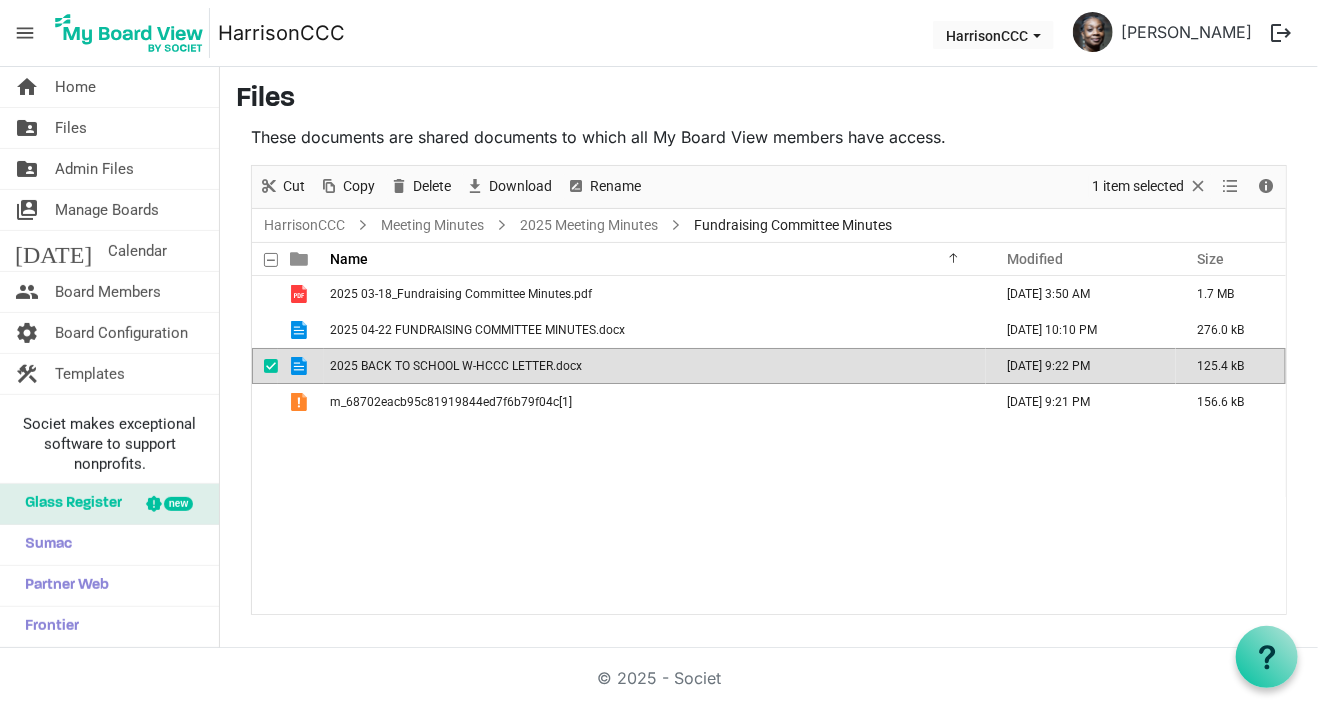 click on "2025 BACK TO SCHOOL W-HCCC LETTER.docx" at bounding box center (655, 366) 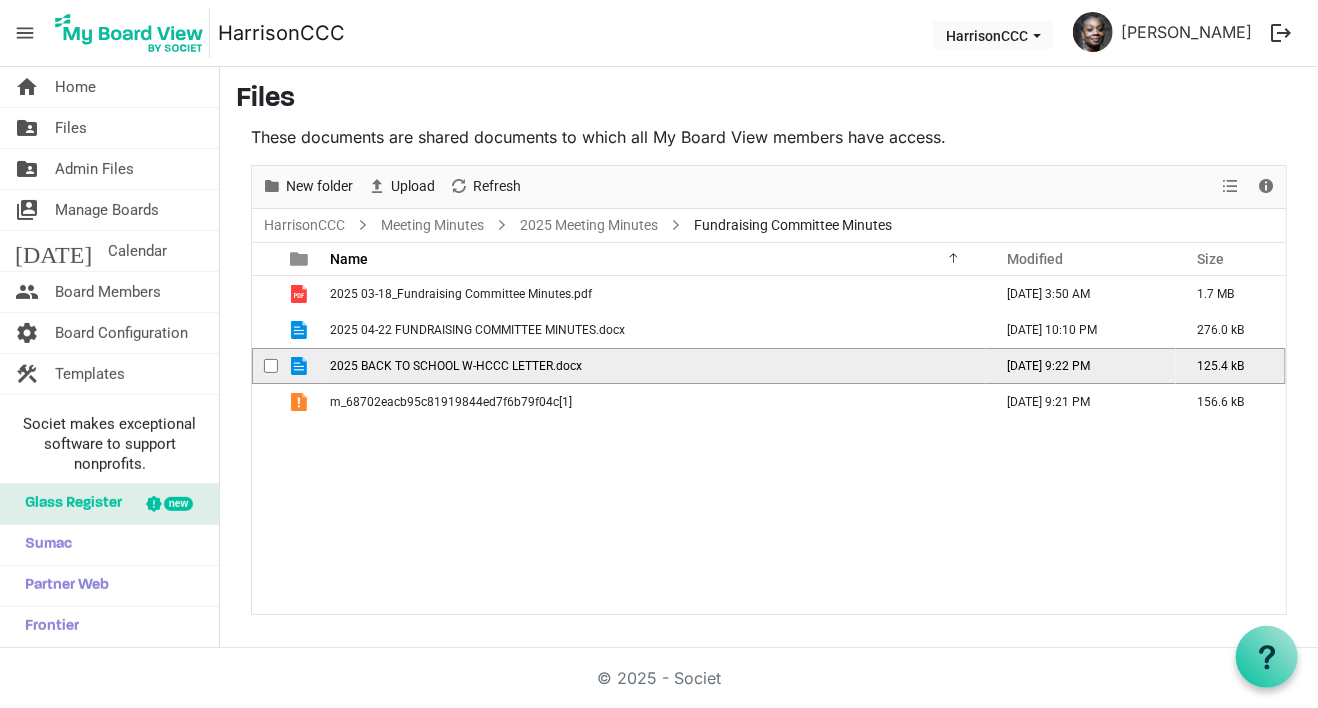 click on "2025 BACK TO SCHOOL W-HCCC LETTER.docx" at bounding box center [655, 366] 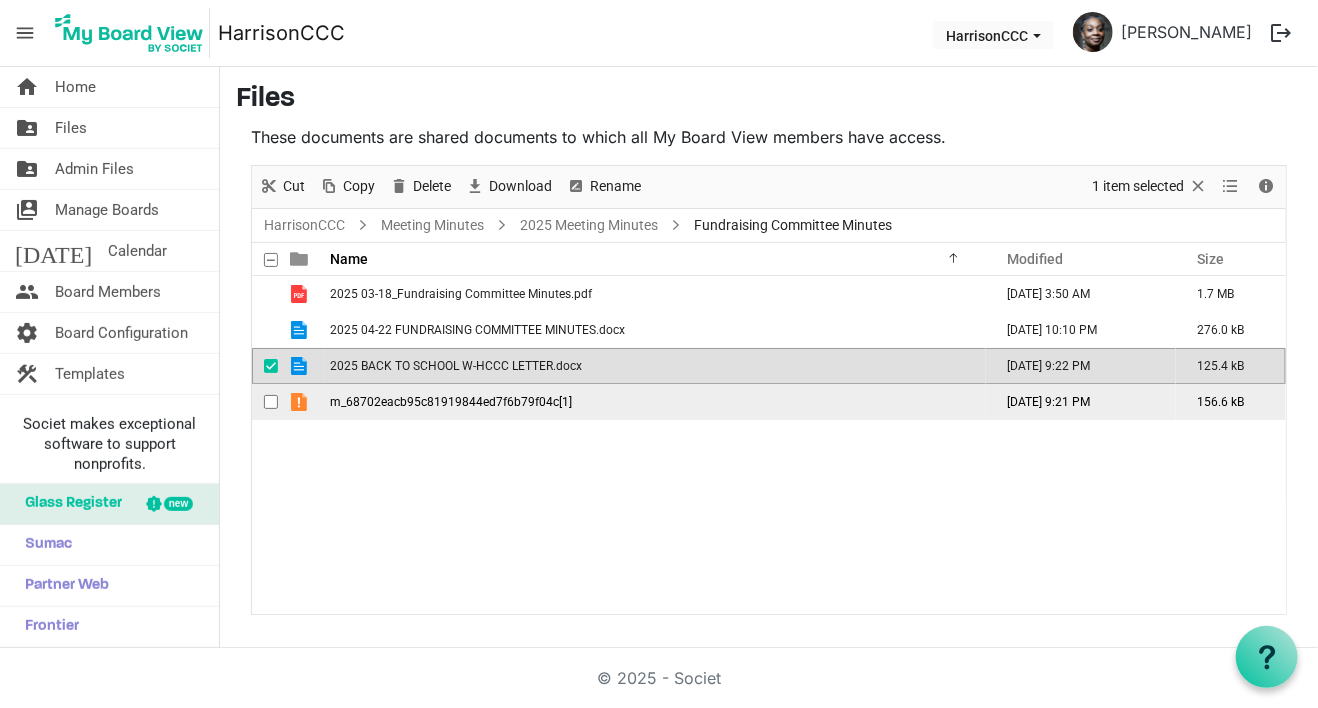 click on "m_68702eacb95c81919844ed7f6b79f04c[1]" at bounding box center [451, 402] 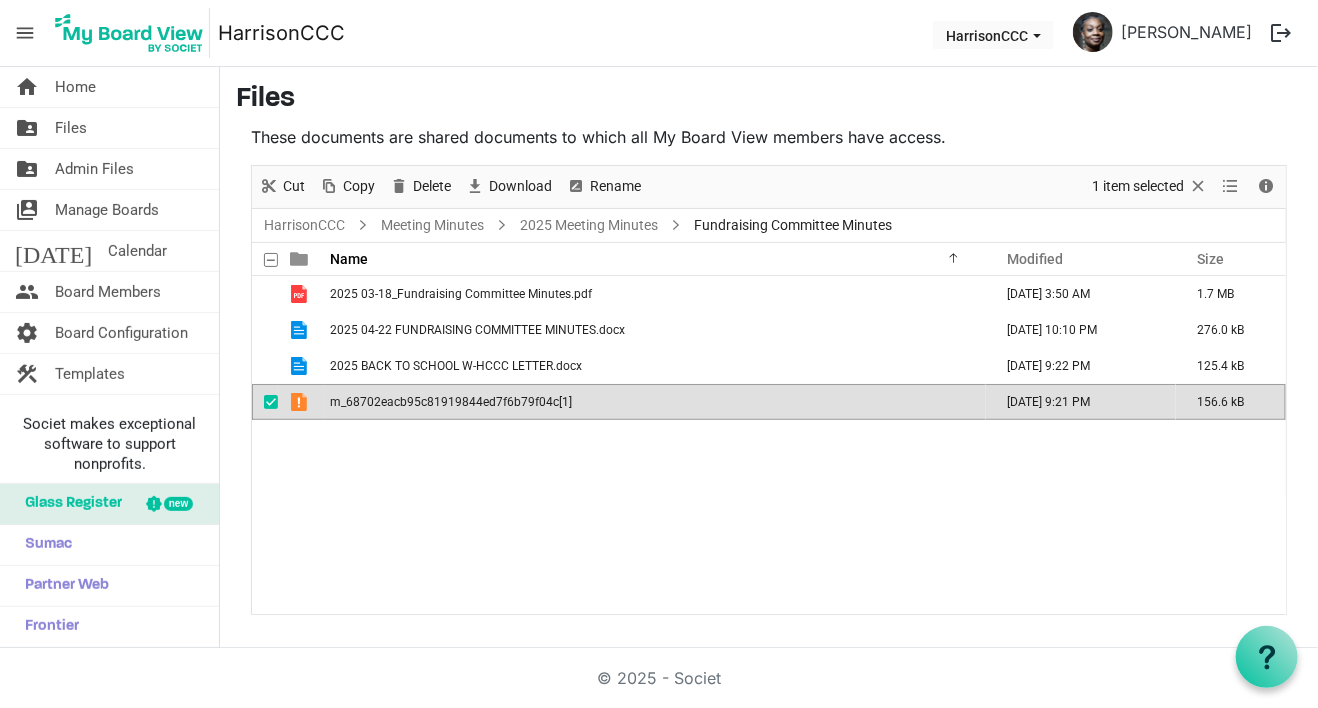 click on "m_68702eacb95c81919844ed7f6b79f04c[1]" at bounding box center [451, 402] 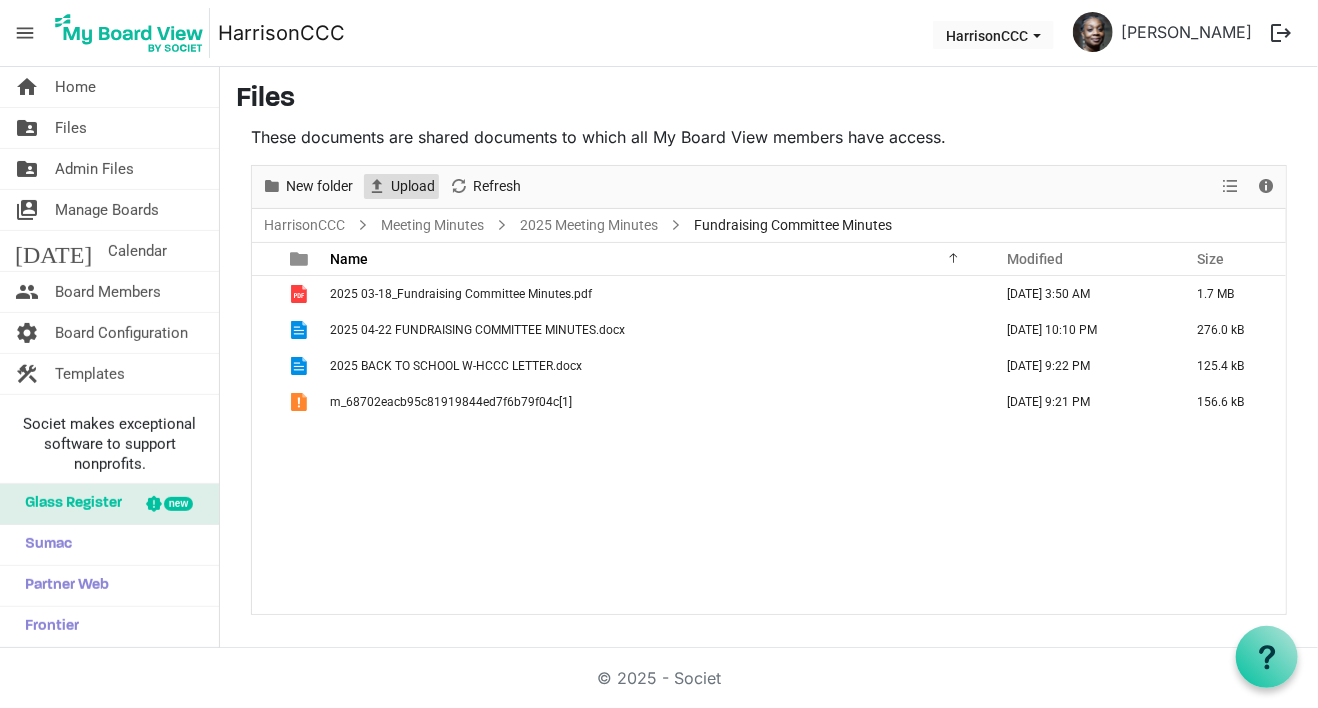 click on "Upload" at bounding box center [413, 186] 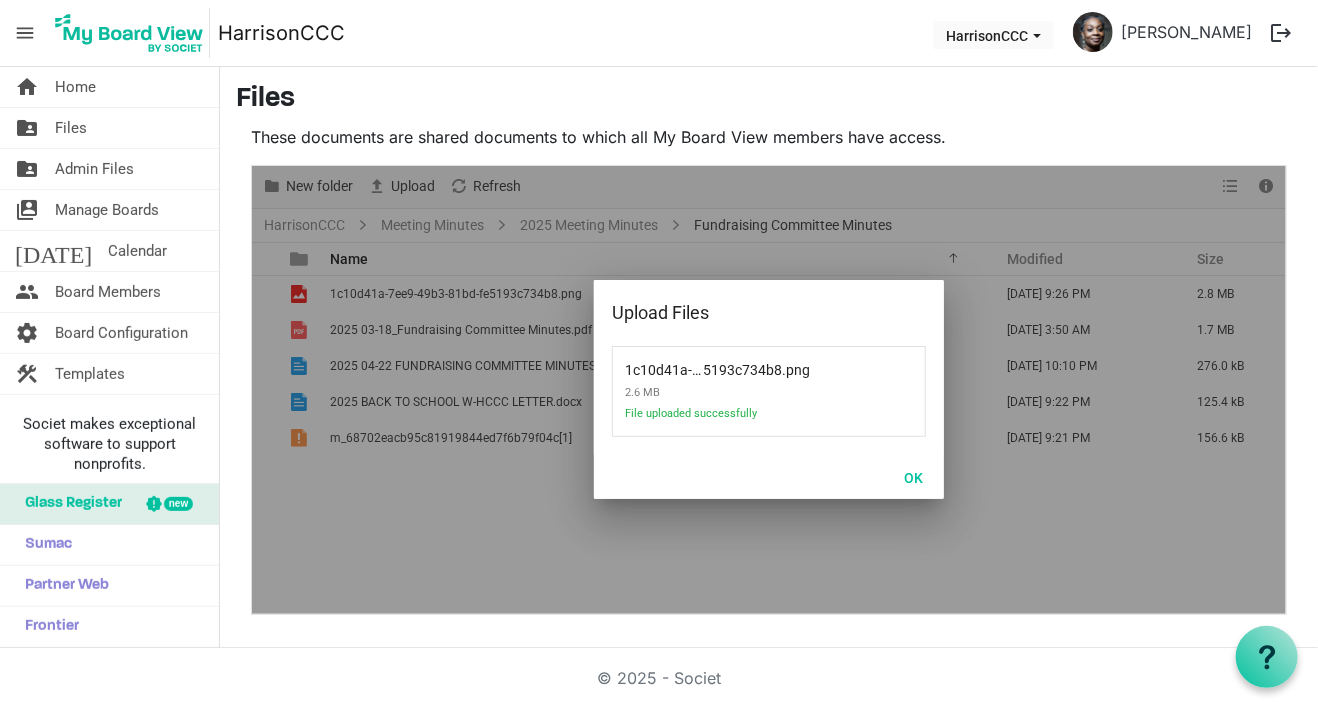 click on "OK" at bounding box center (769, 477) 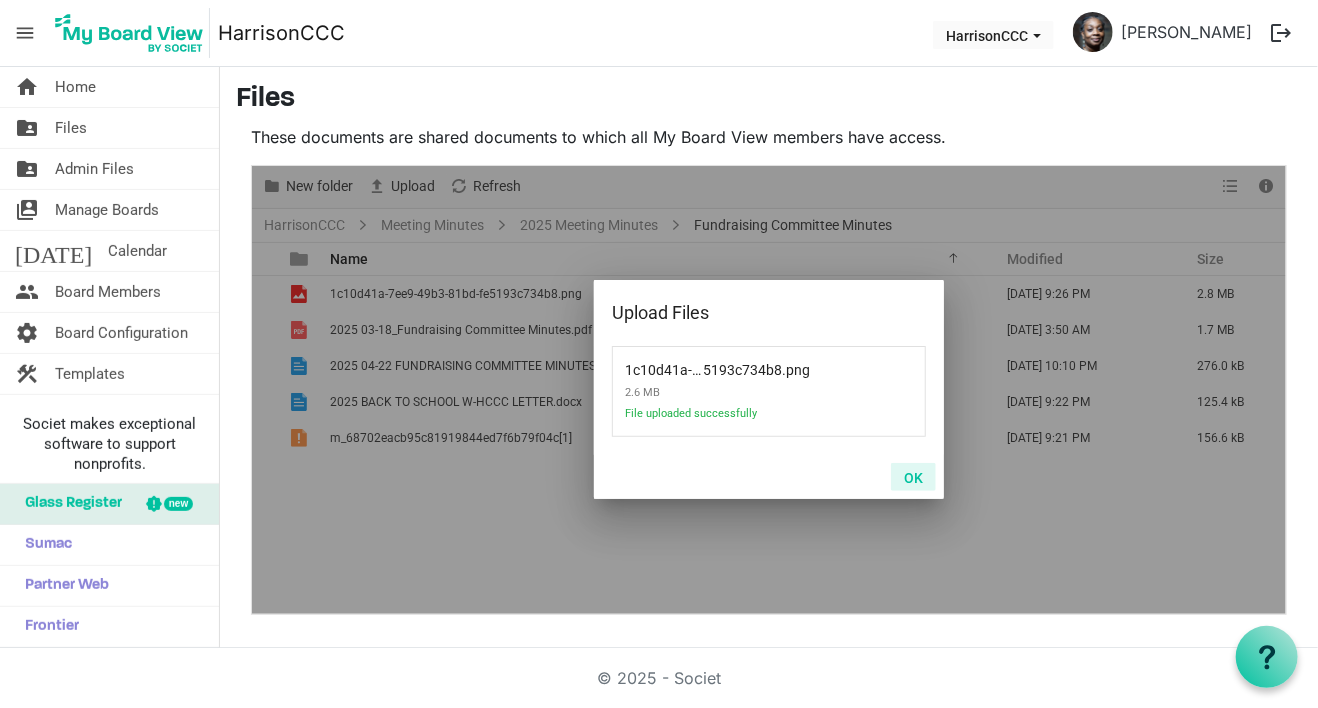 click on "OK" at bounding box center (913, 477) 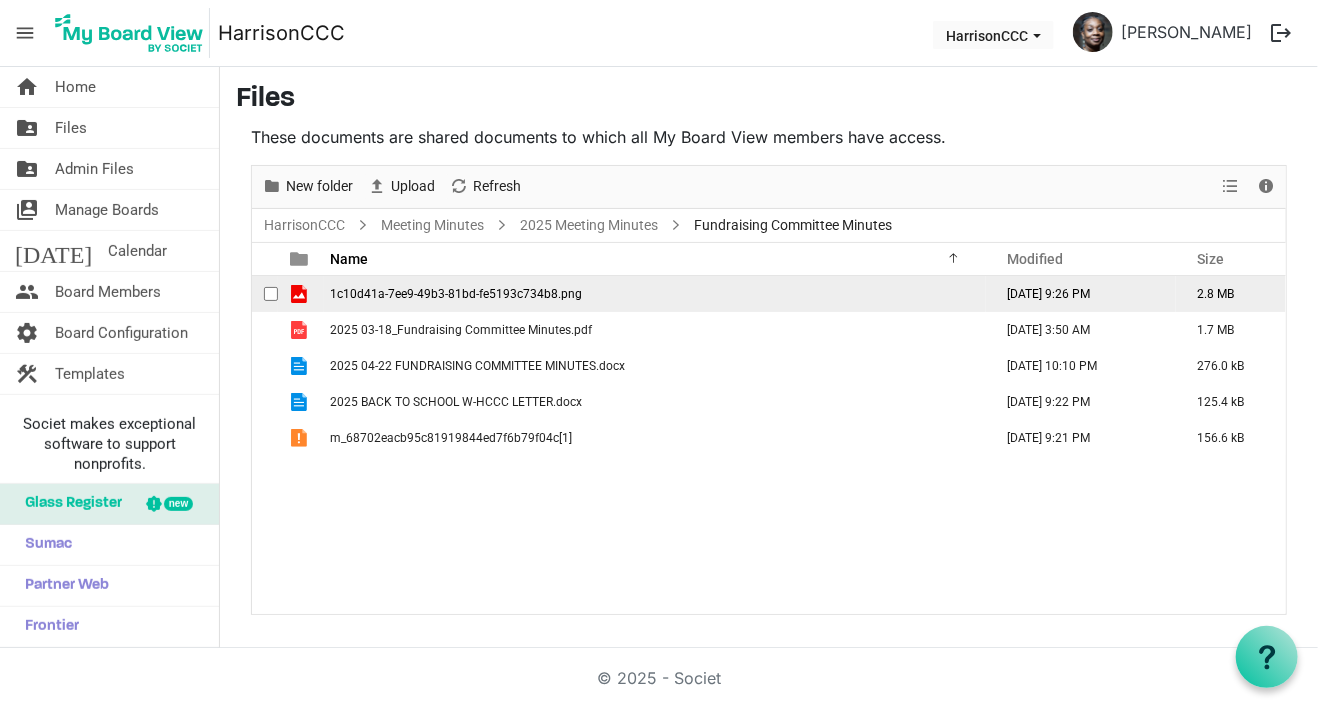 click on "1c10d41a-7ee9-49b3-81bd-fe5193c734b8.png" at bounding box center (456, 294) 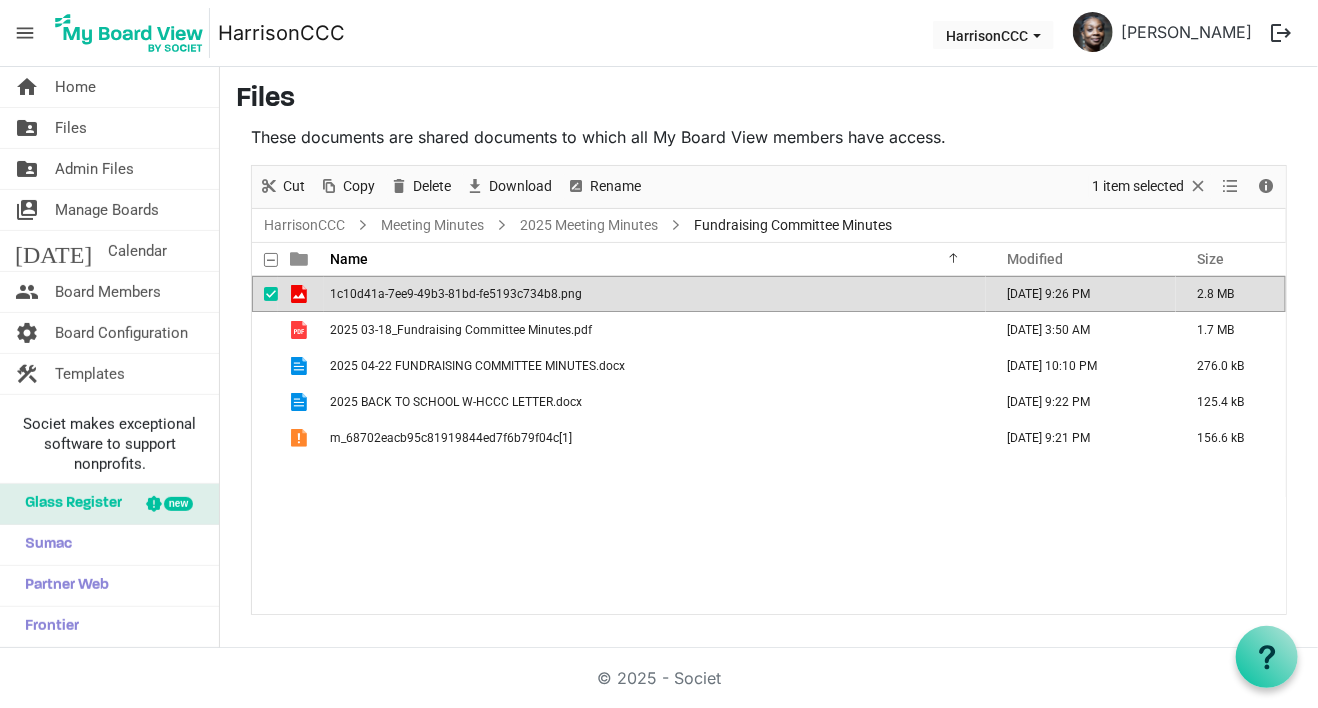 click on "1c10d41a-7ee9-49b3-81bd-fe5193c734b8.png" at bounding box center (456, 294) 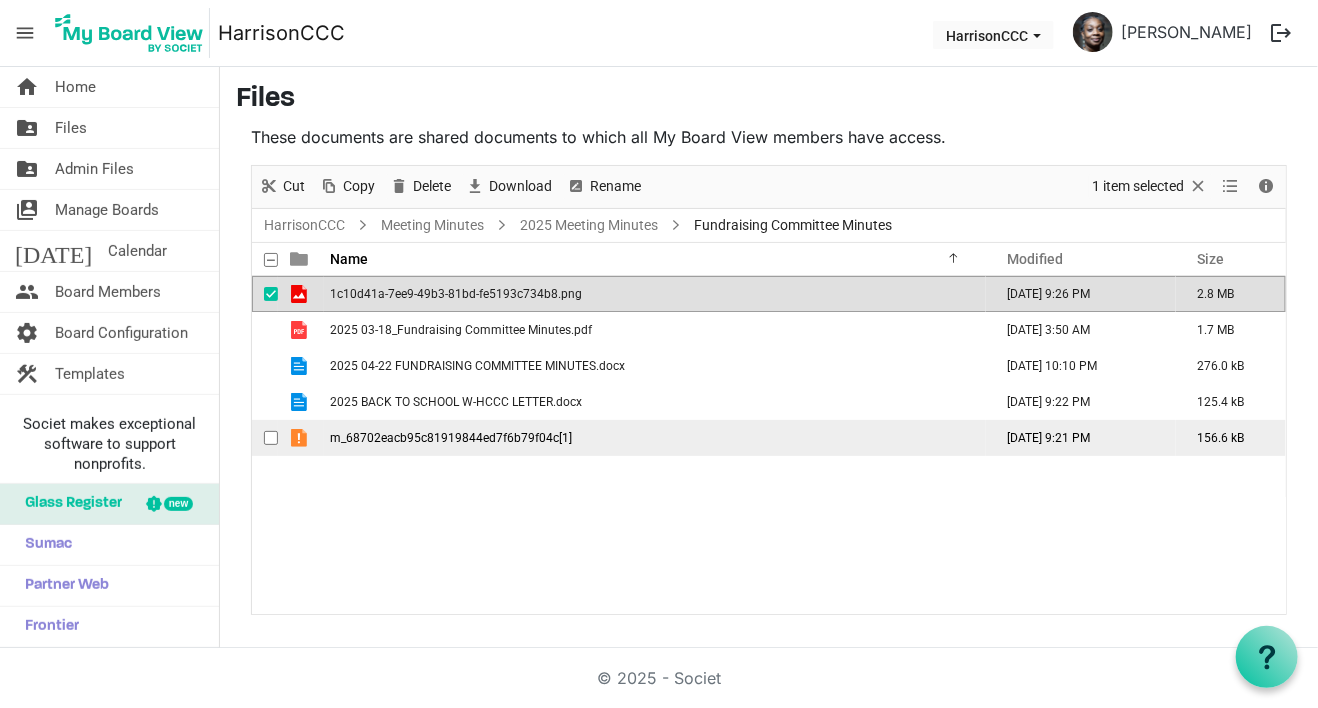 click on "m_68702eacb95c81919844ed7f6b79f04c[1]" at bounding box center (451, 438) 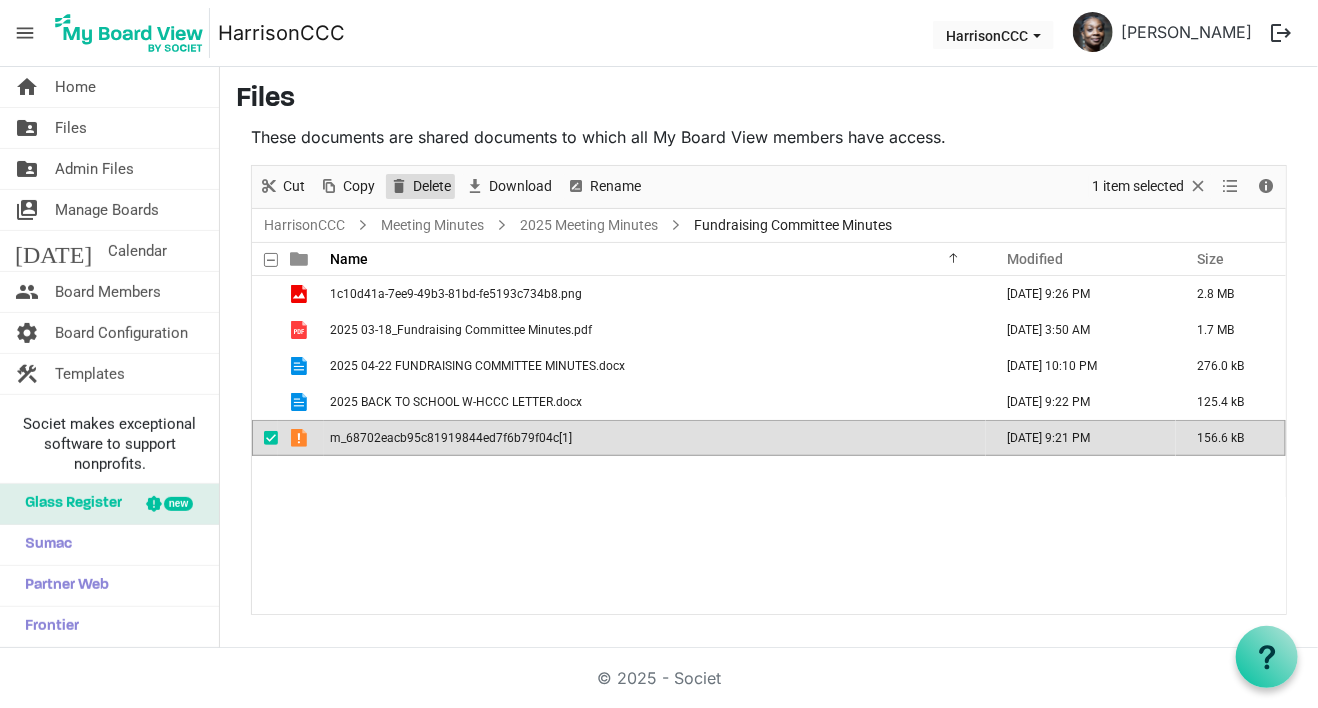 click on "Delete" at bounding box center (432, 186) 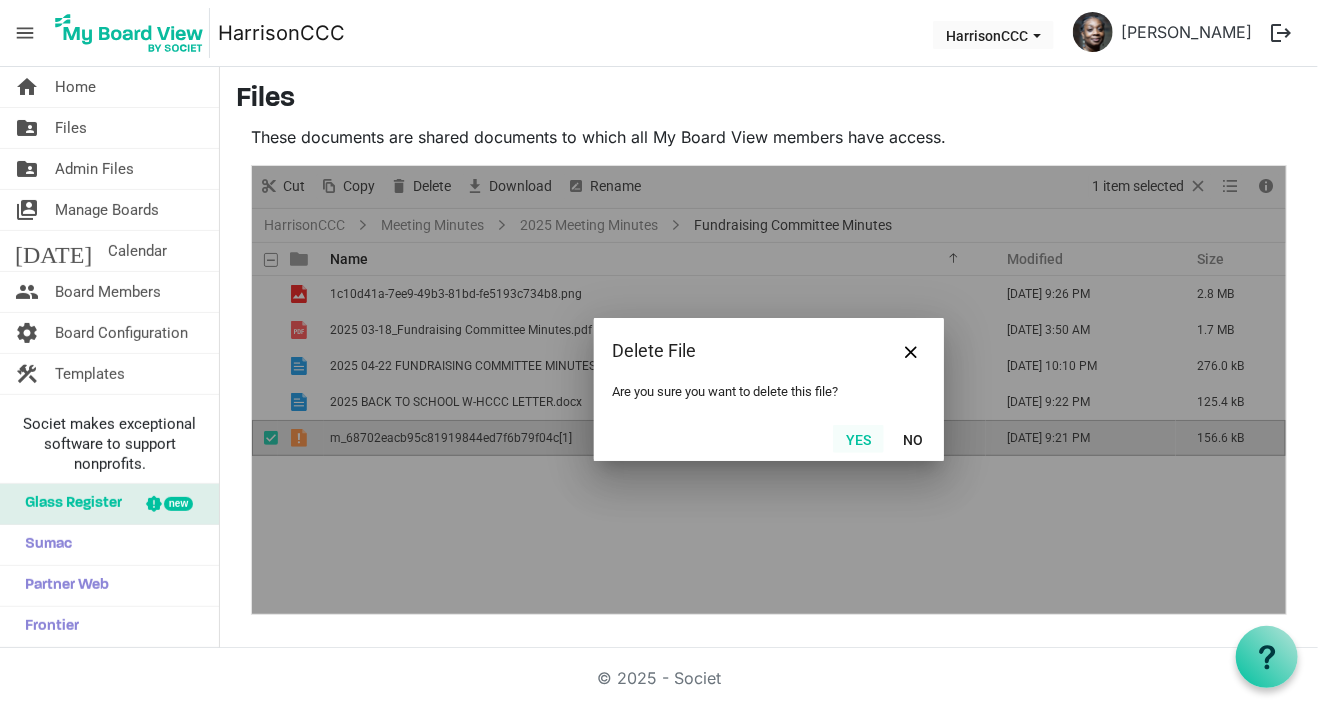click on "Yes" at bounding box center (858, 439) 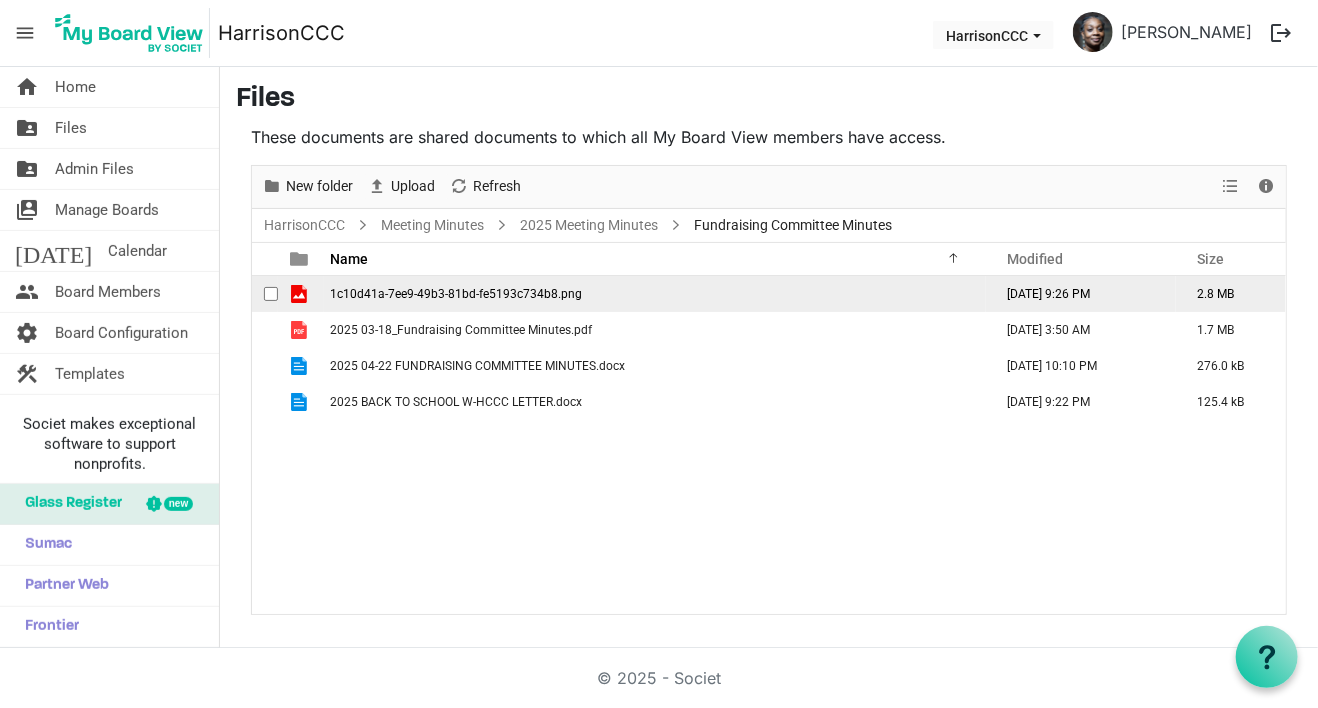 click on "1c10d41a-7ee9-49b3-81bd-fe5193c734b8.png" at bounding box center [655, 294] 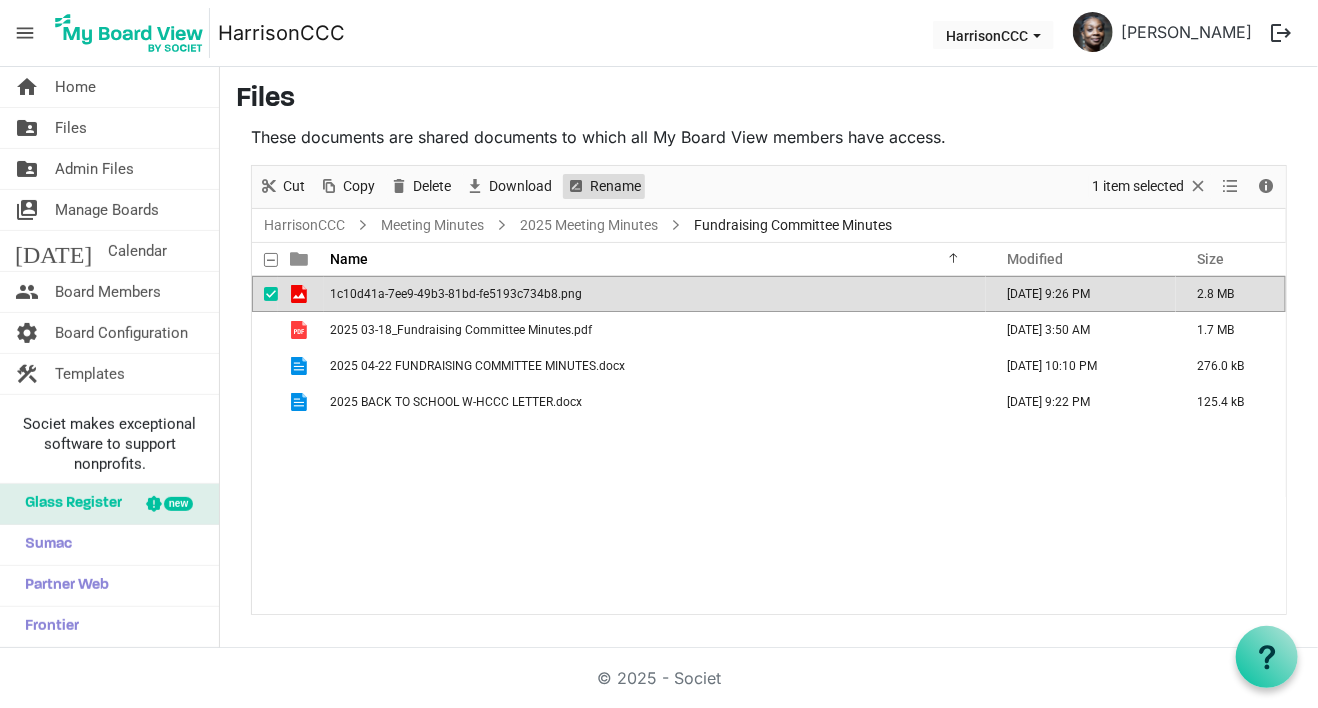 click on "Rename" at bounding box center [615, 186] 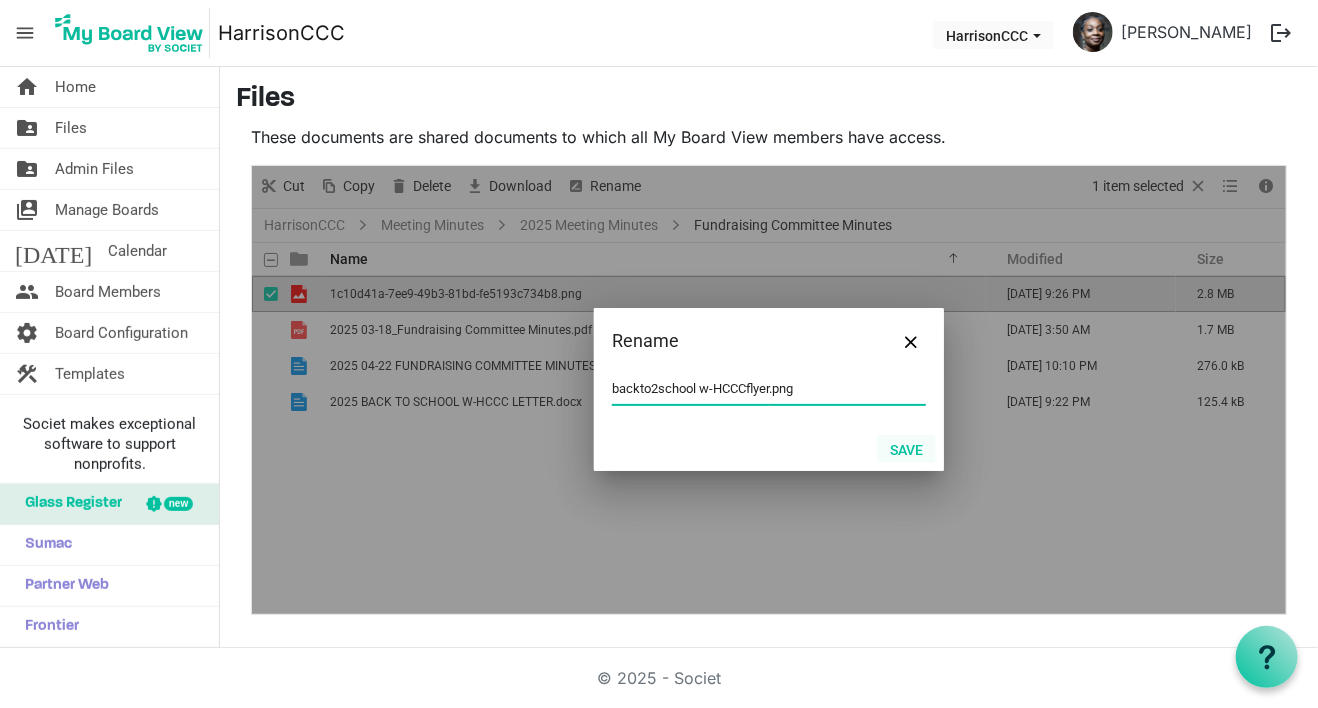 type on "backto2school w-HCCCflyer.png" 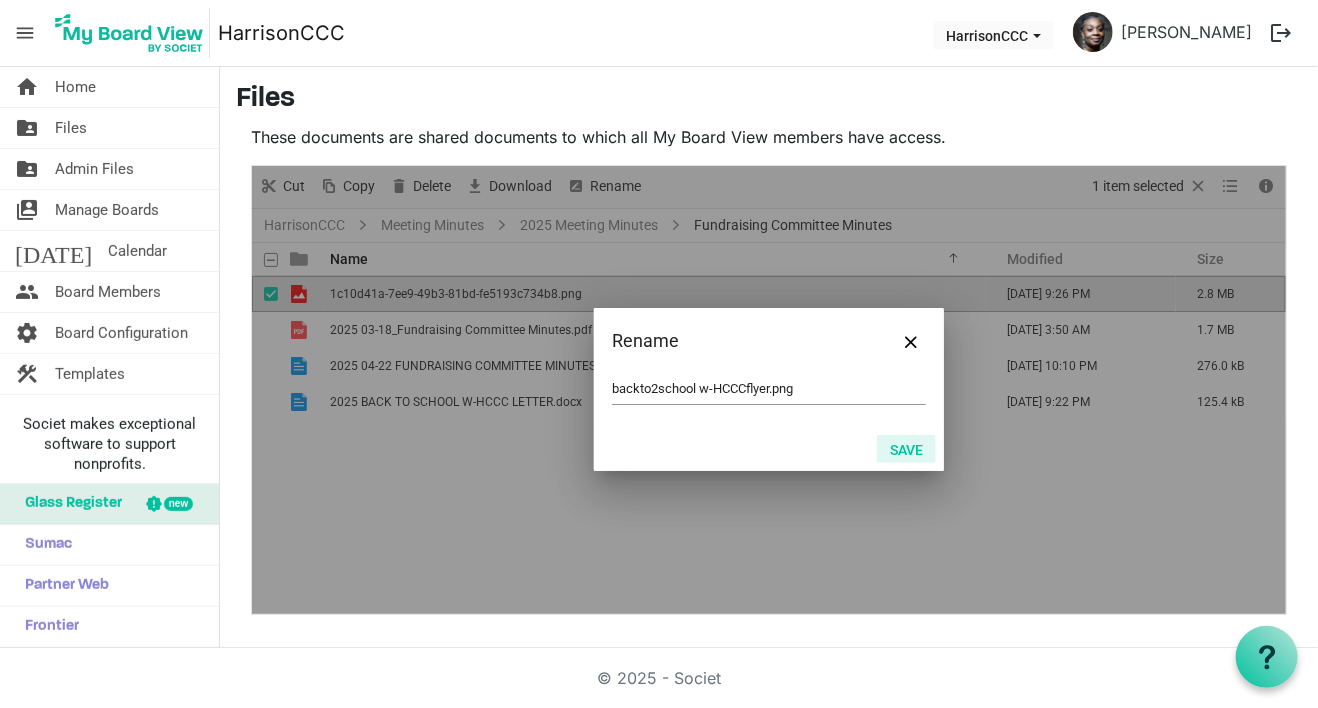 click on "Save" at bounding box center (906, 449) 